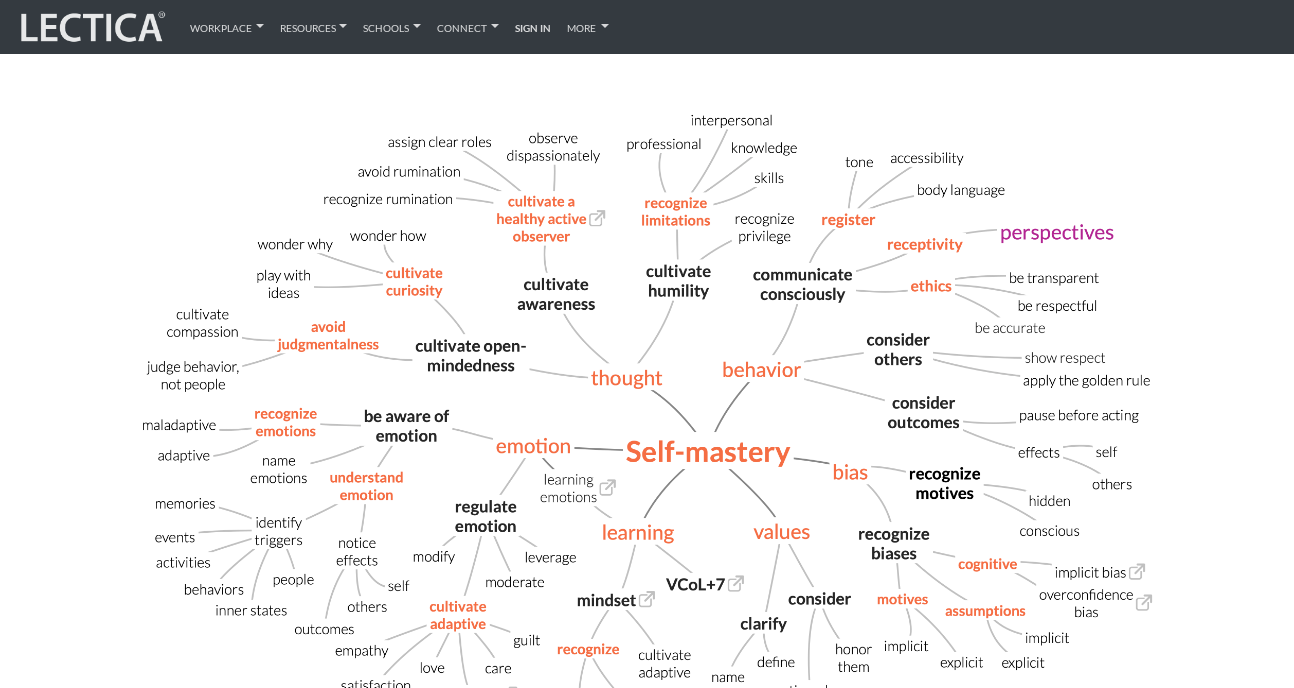 scroll, scrollTop: 0, scrollLeft: 0, axis: both 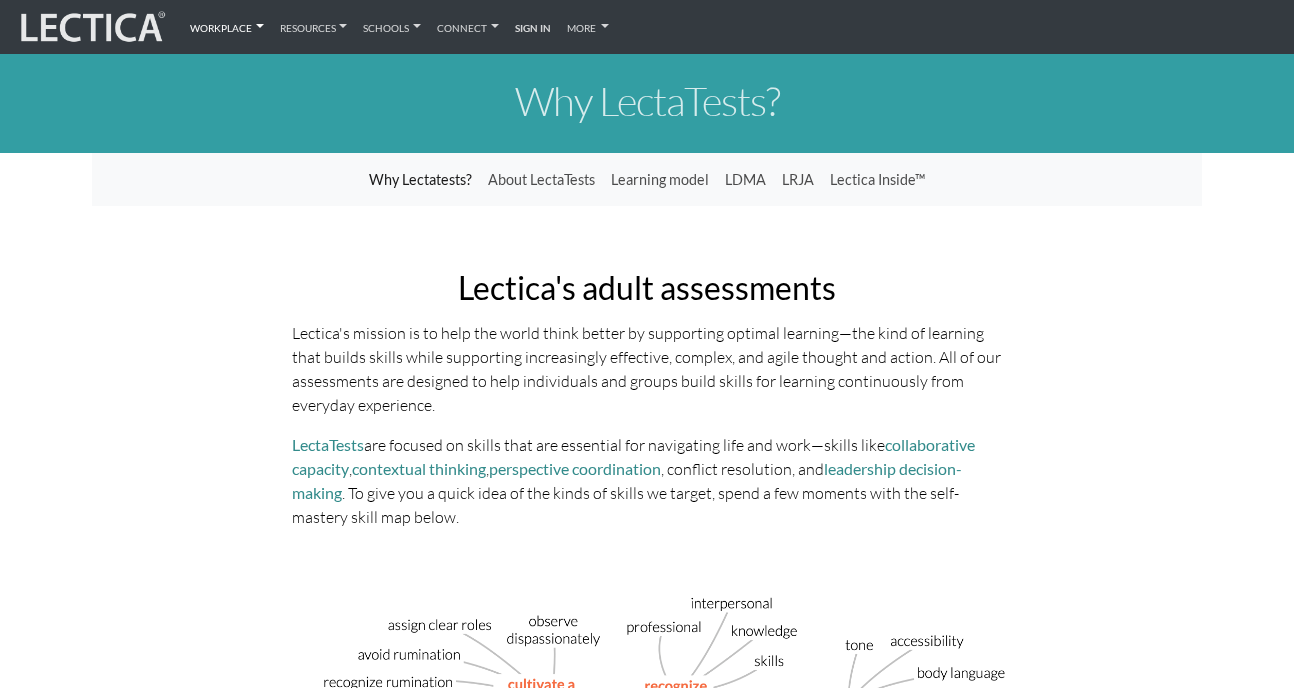 click on "Workplace" at bounding box center [227, 27] 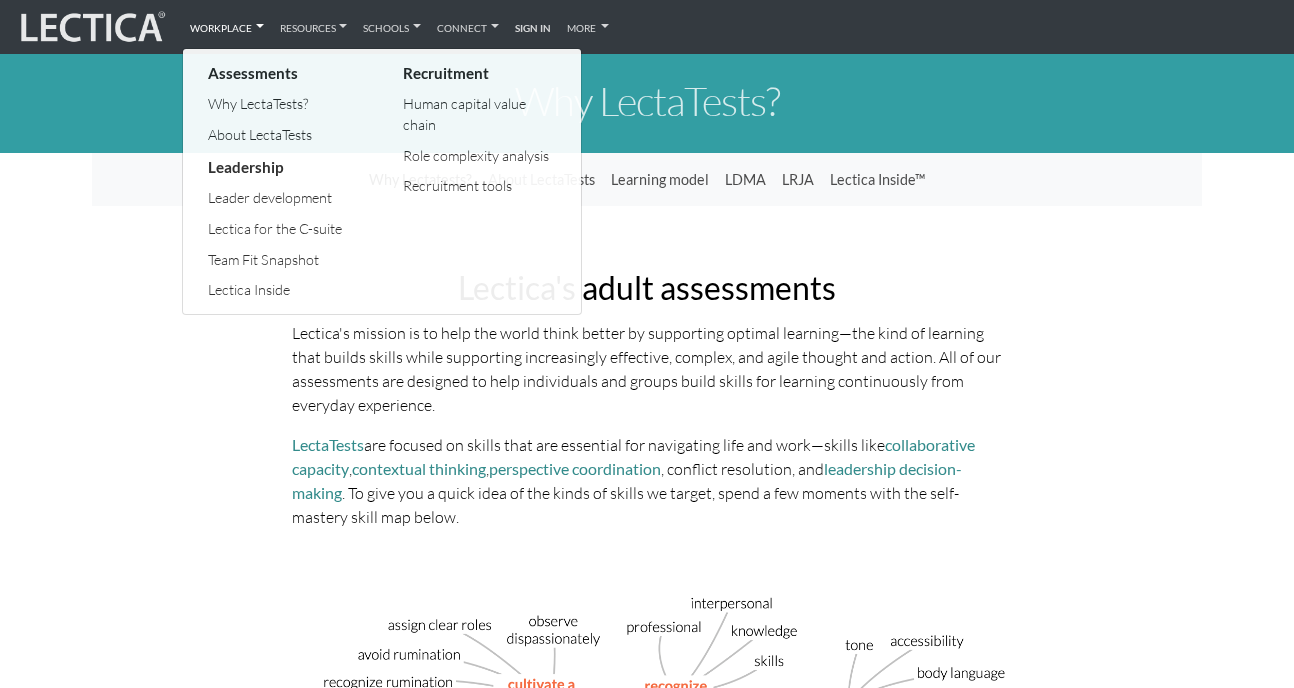 click on "Lectica's mission is to help the world think better by supporting optimal learning—the kind of learning that builds skills while supporting increasingly effective, complex, and agile thought and action. All of our assessments are designed to help individuals and groups build skills for learning continuously from everyday experience." at bounding box center (647, 369) 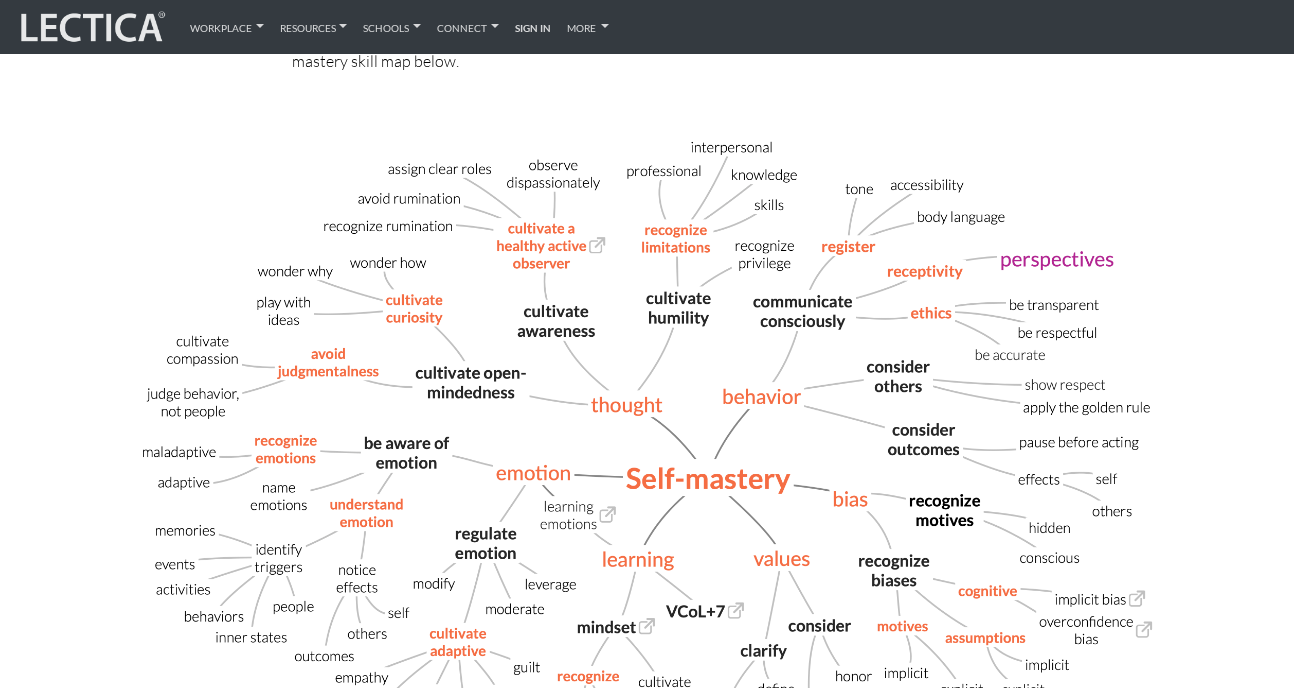 scroll, scrollTop: 0, scrollLeft: 0, axis: both 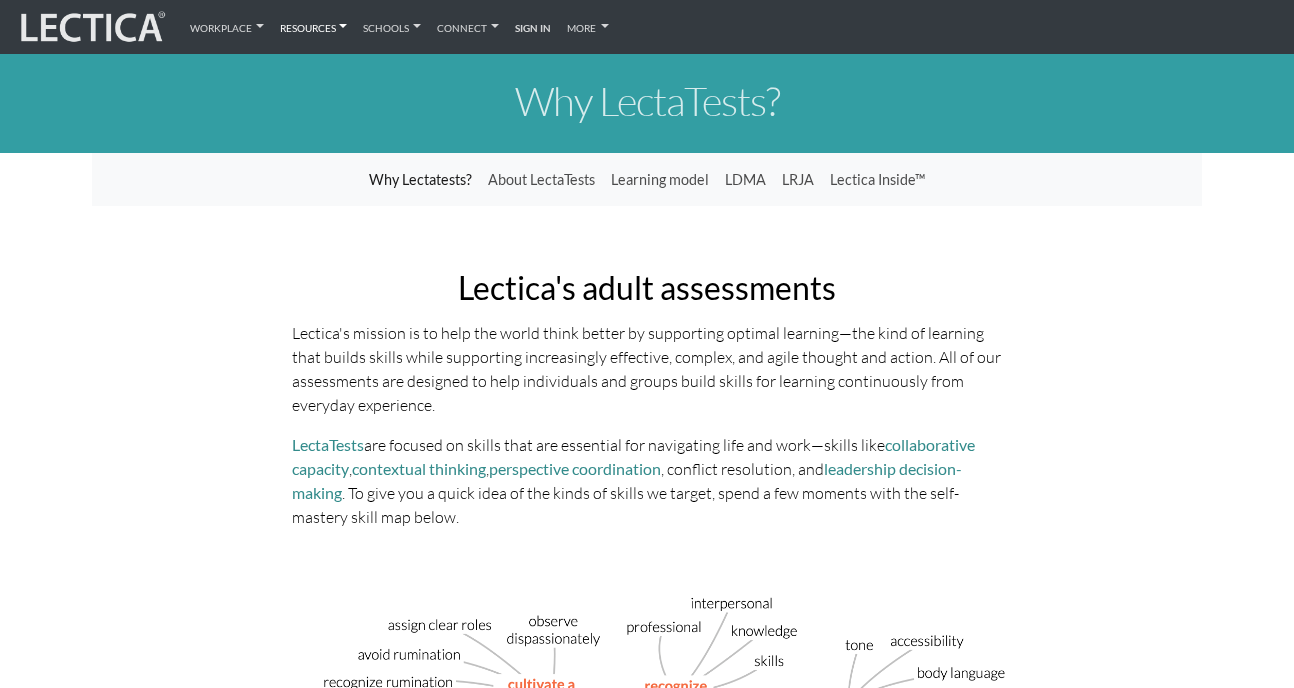 click on "Resources" at bounding box center (314, 27) 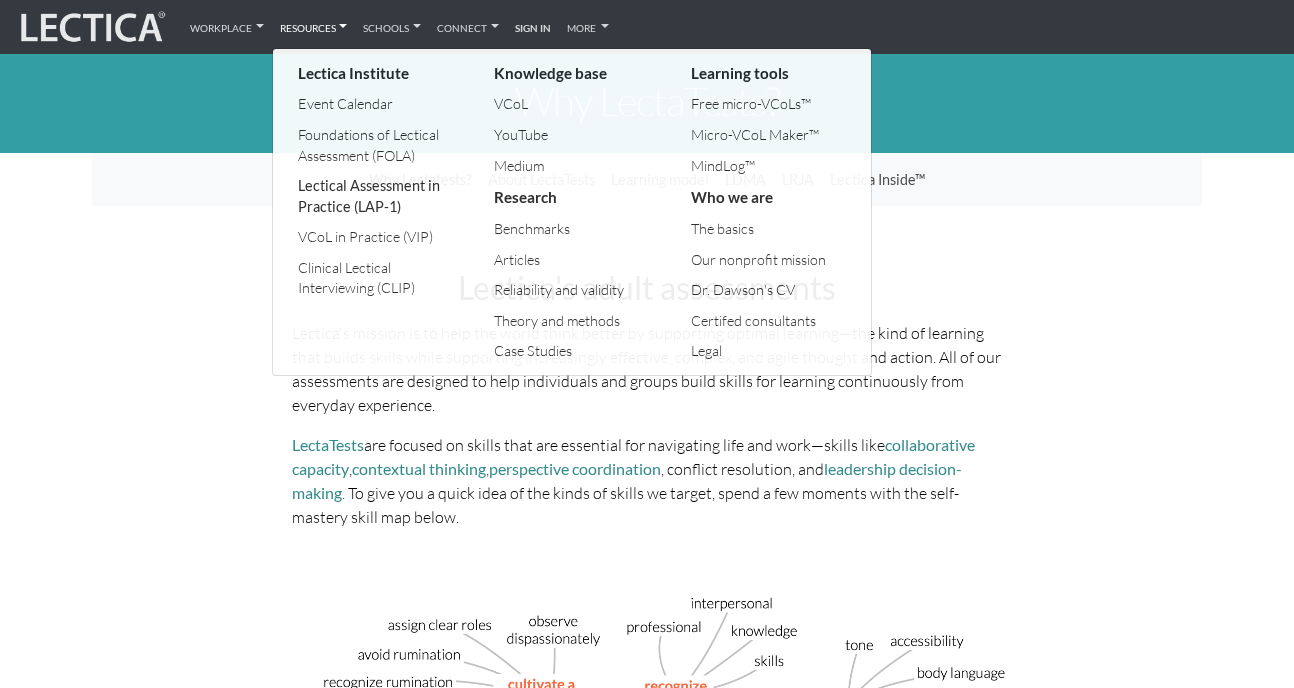 click on "Lectical Assessment in Practice (LAP-1)" at bounding box center (376, 196) 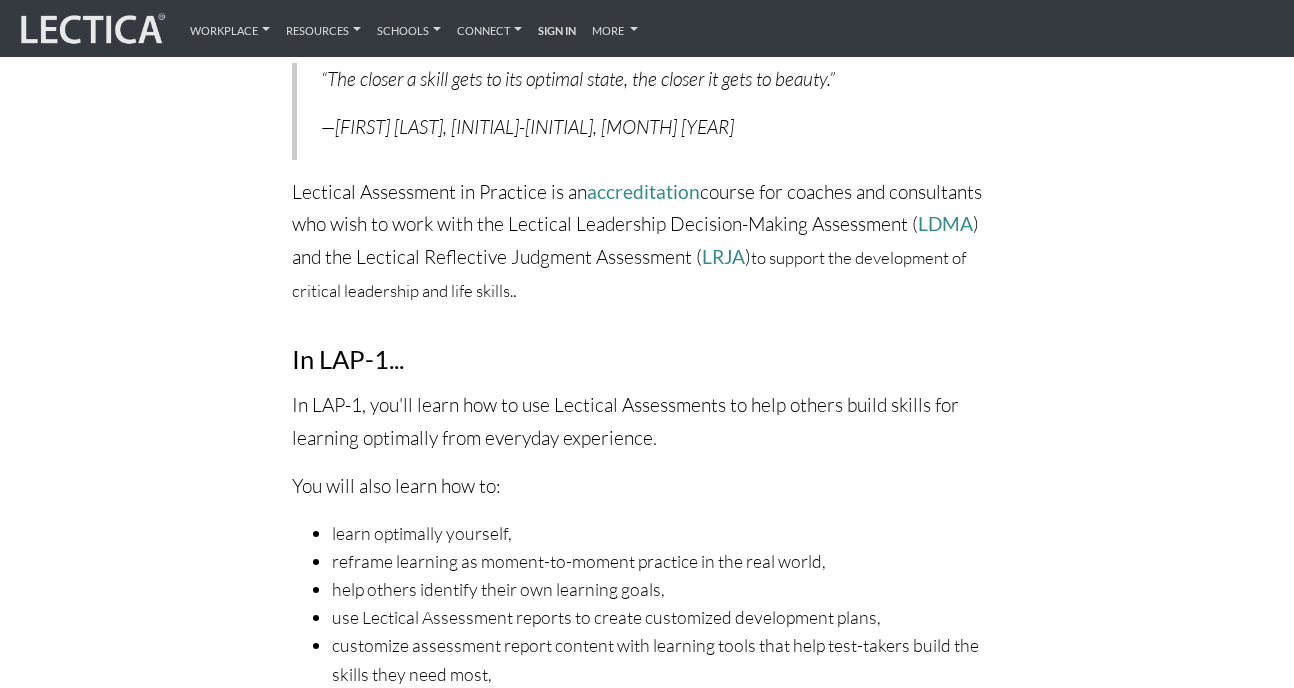scroll, scrollTop: 439, scrollLeft: 0, axis: vertical 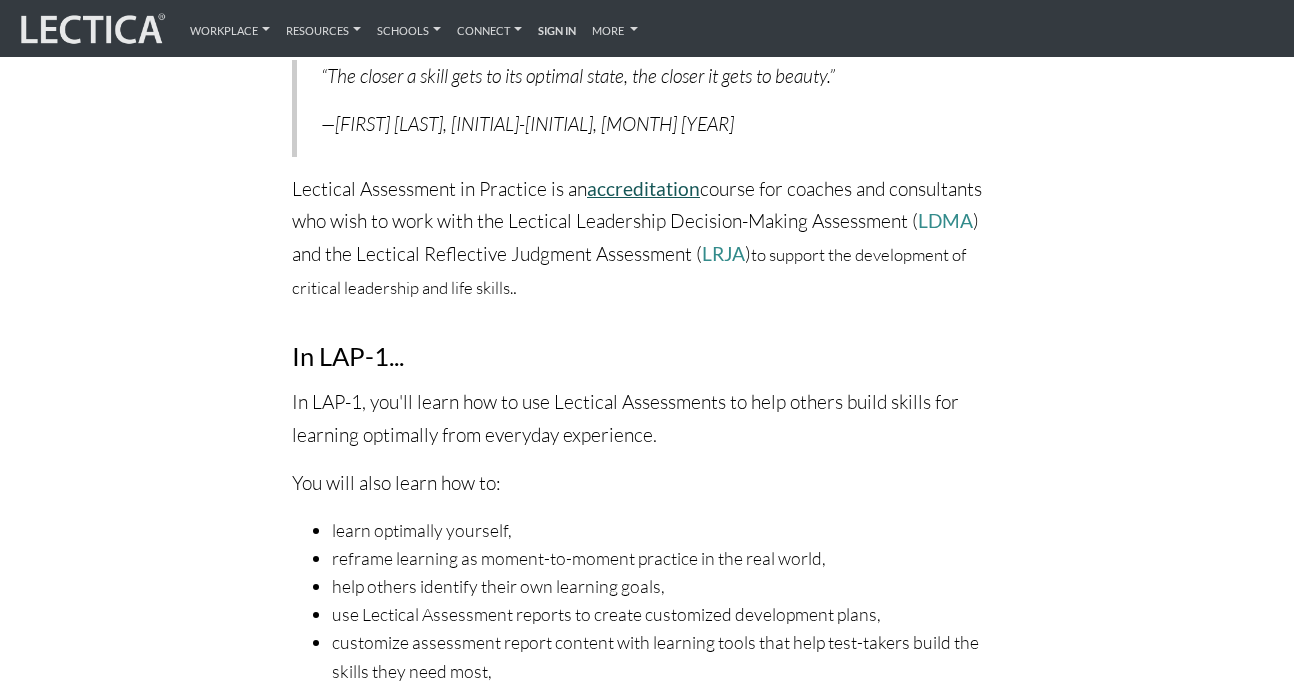 click on "accreditation" at bounding box center (643, 188) 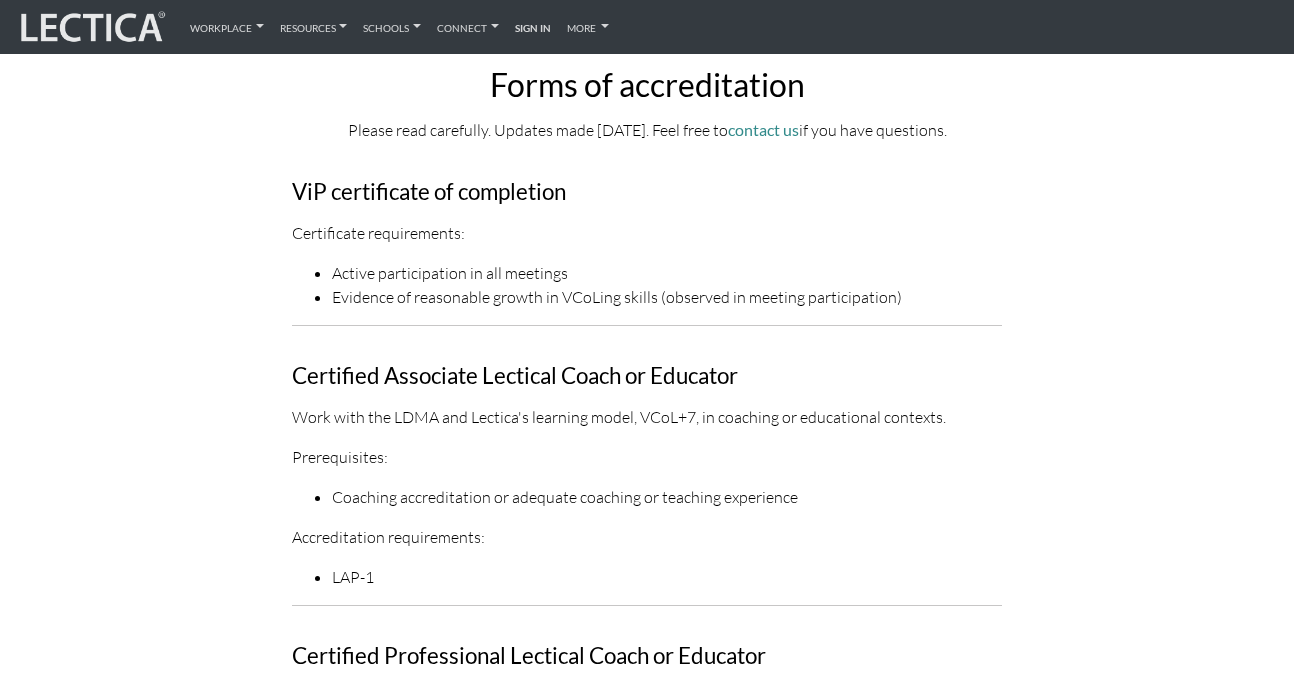 scroll, scrollTop: 158, scrollLeft: 0, axis: vertical 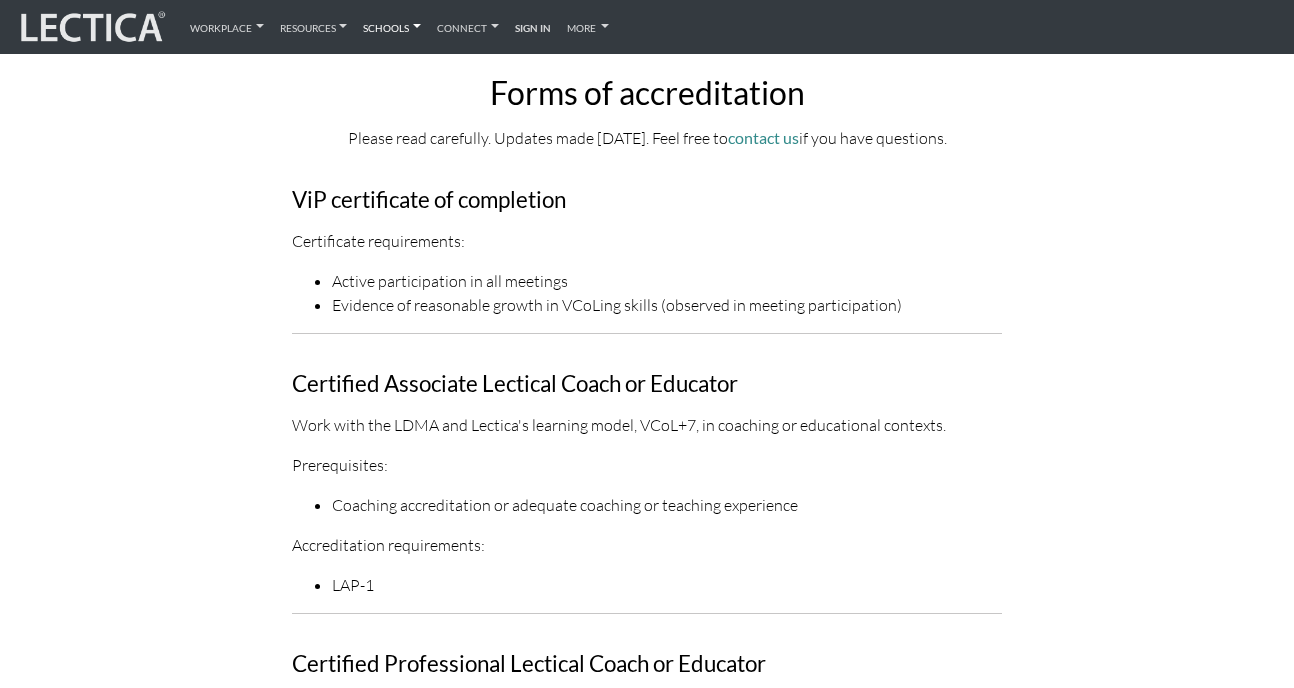 click on "Schools" at bounding box center [392, 27] 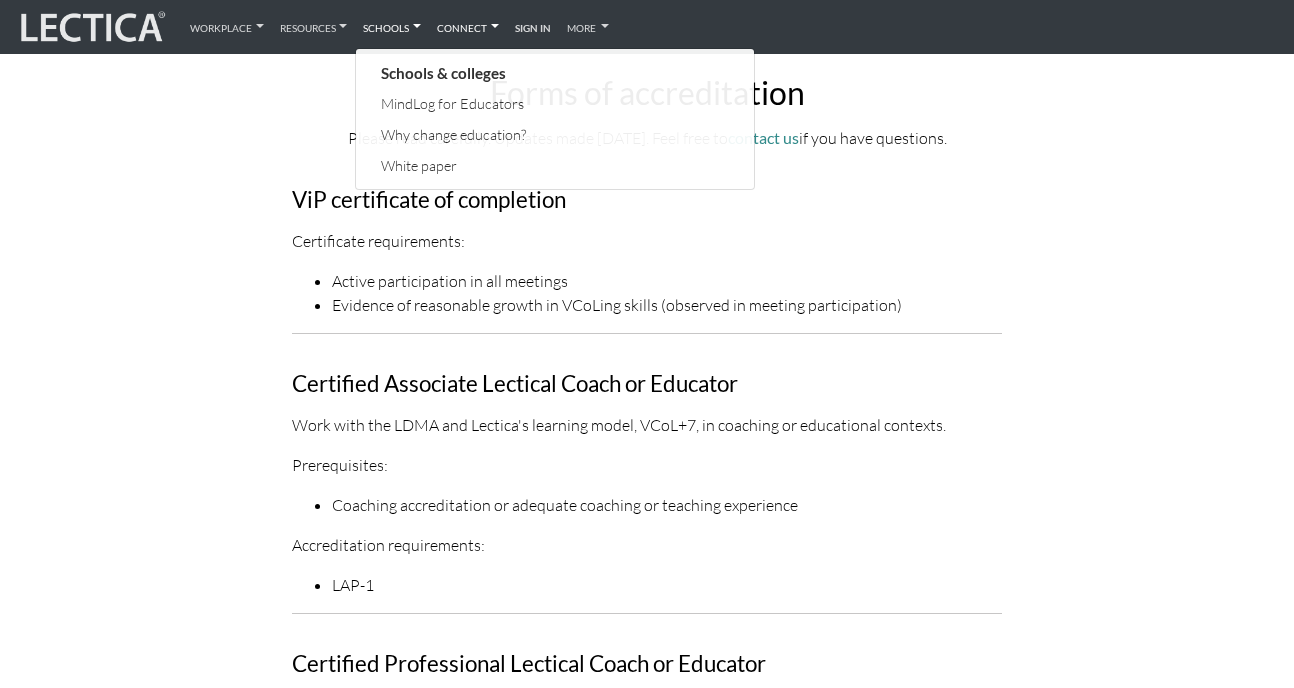 click on "Connect" at bounding box center [468, 27] 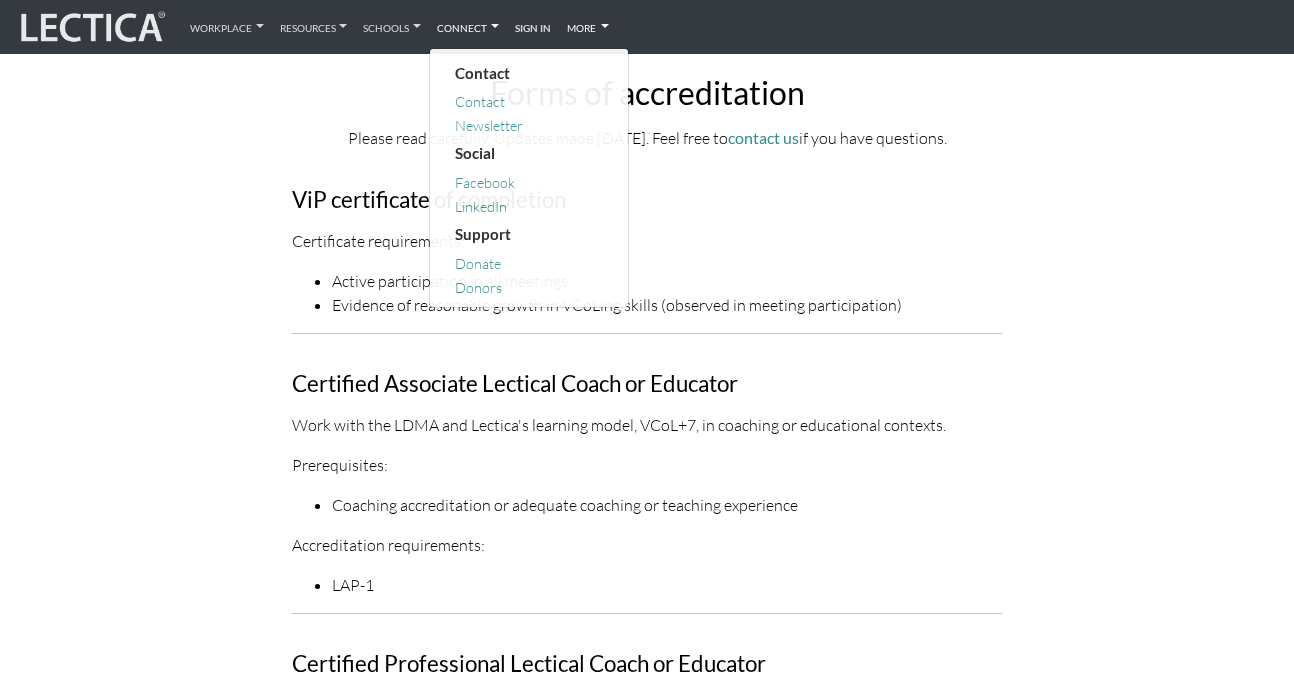 click on "More" at bounding box center (588, 27) 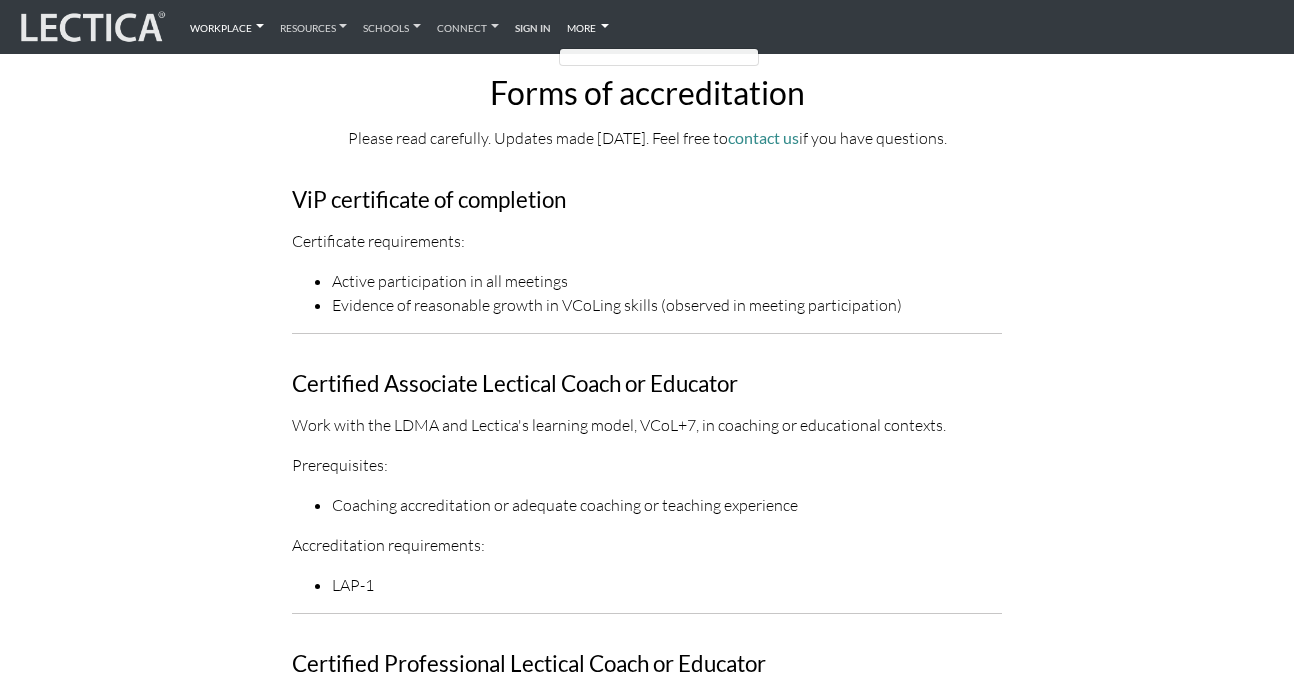 click on "Workplace" at bounding box center [227, 27] 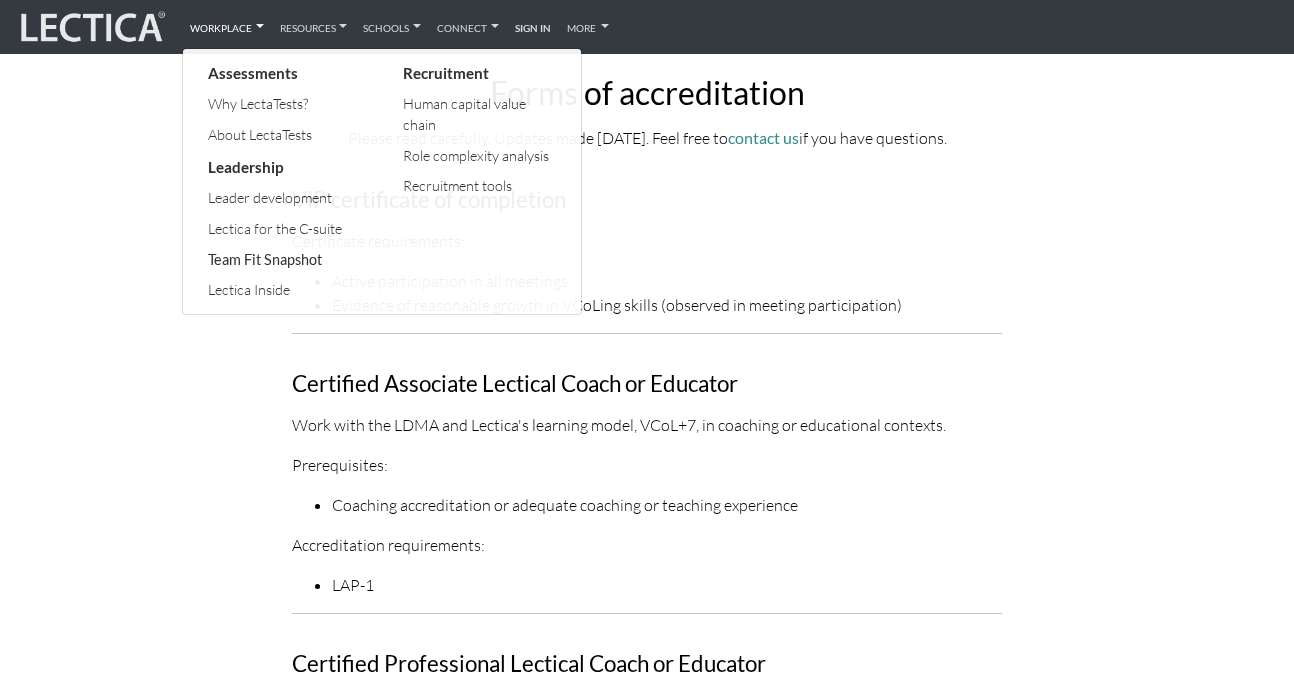 click on "Team Fit Snapshot" at bounding box center (285, 260) 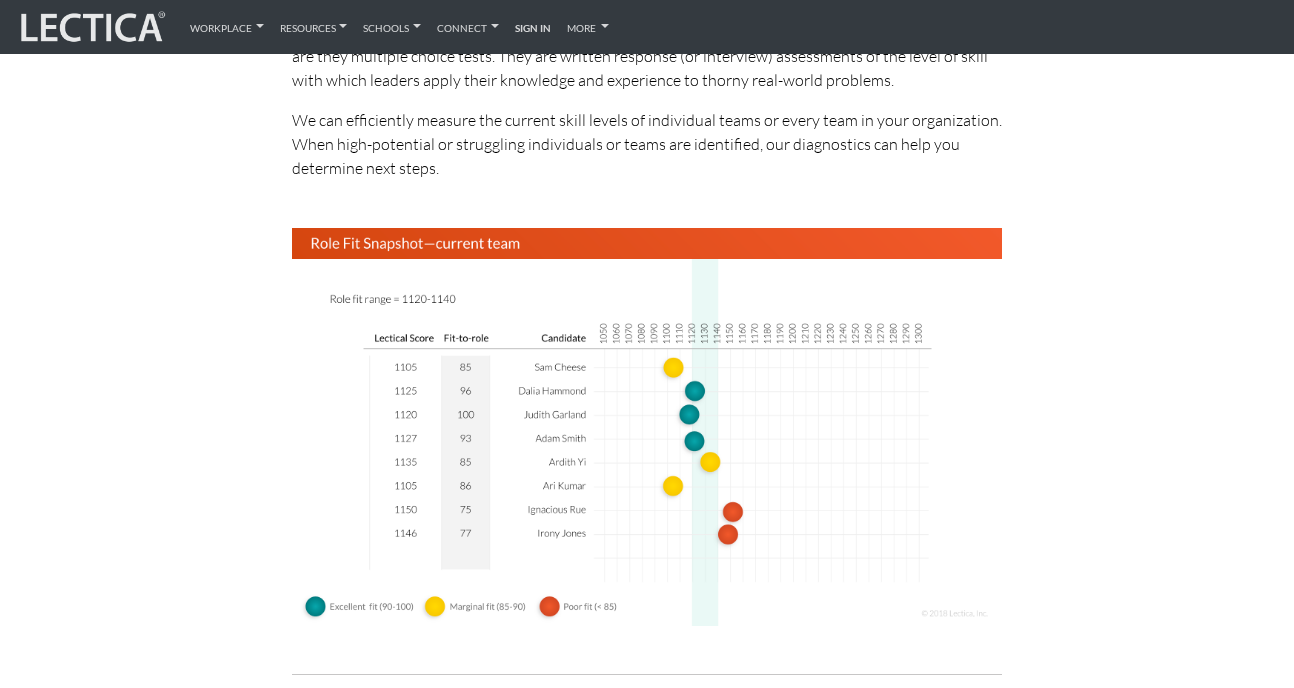 scroll, scrollTop: 0, scrollLeft: 0, axis: both 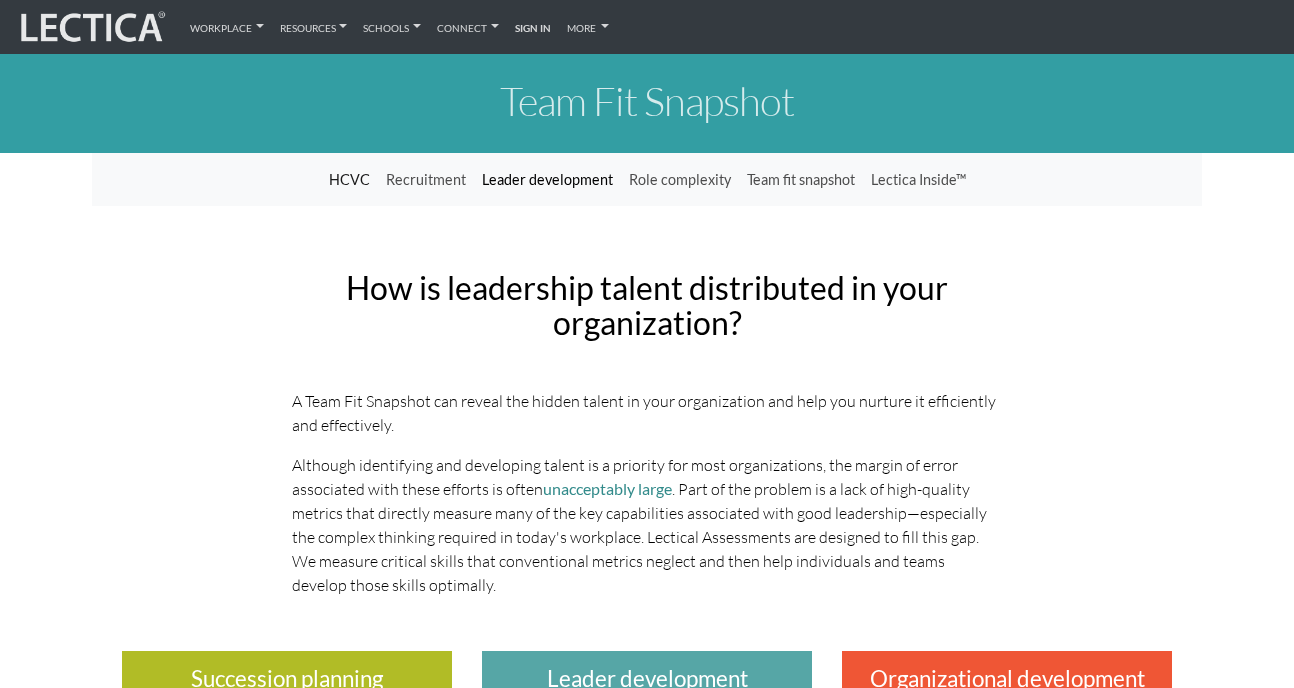 click on "Leader development" at bounding box center [547, 180] 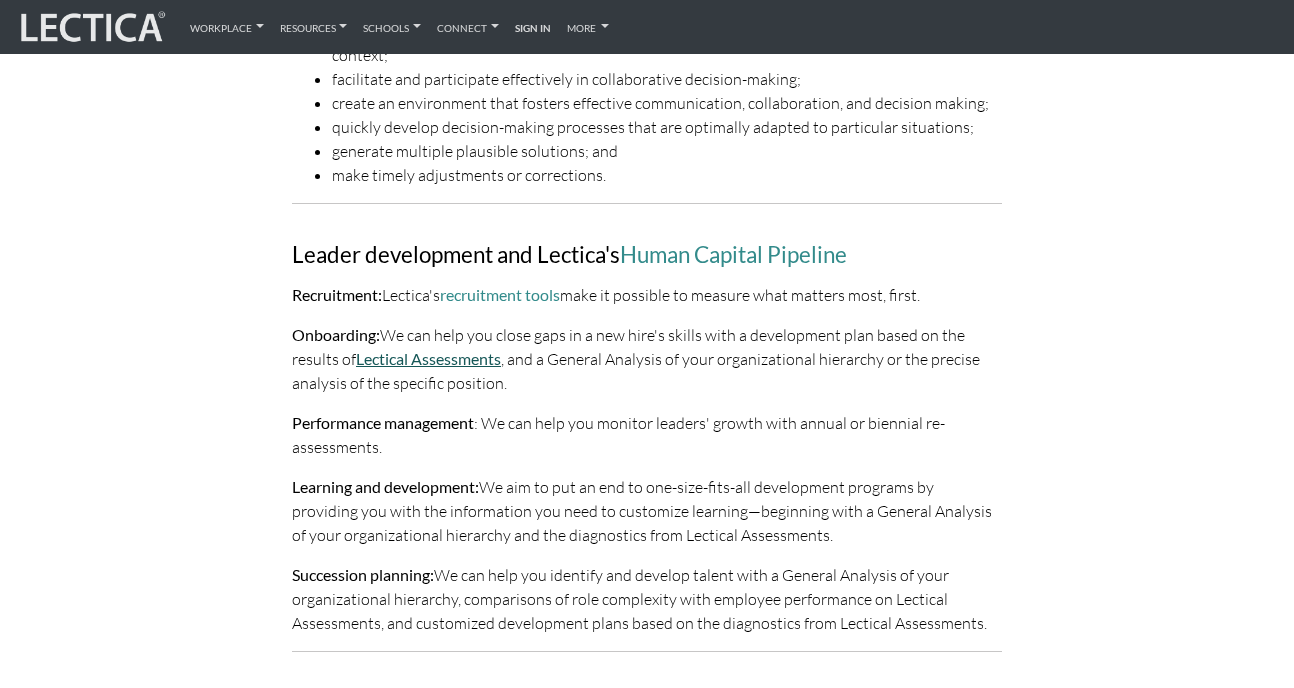 scroll, scrollTop: 0, scrollLeft: 0, axis: both 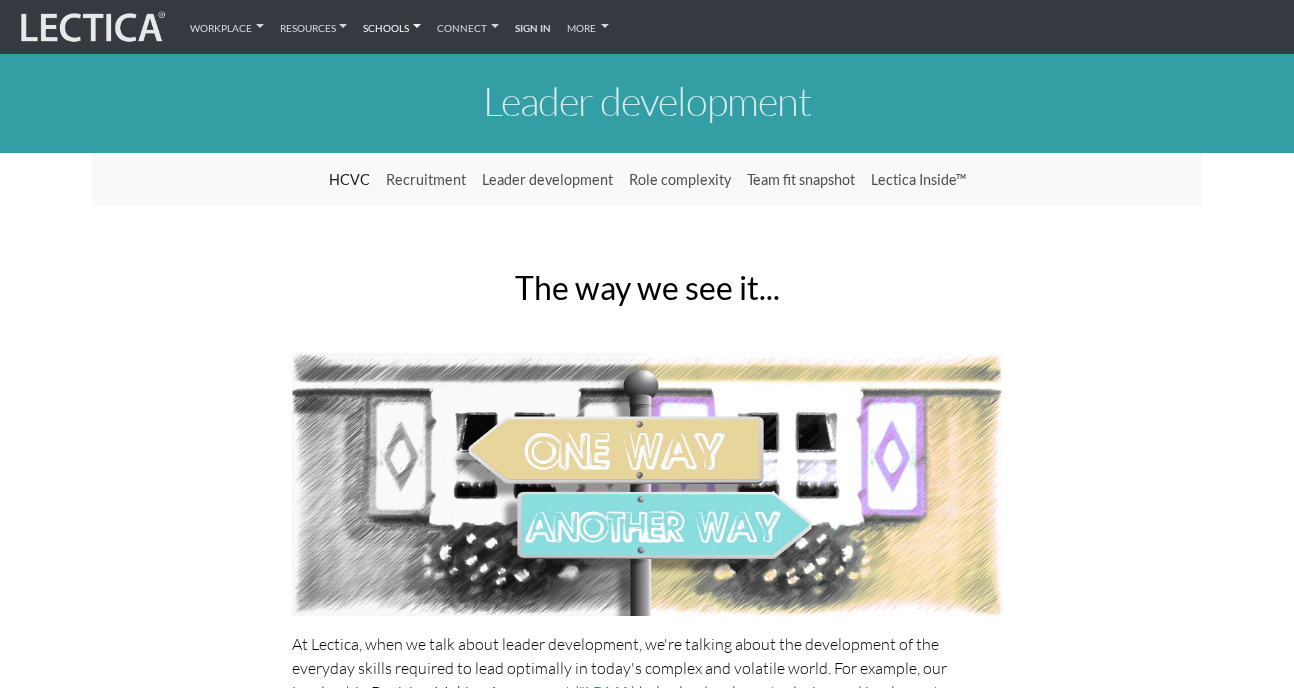 click on "Schools" at bounding box center [392, 27] 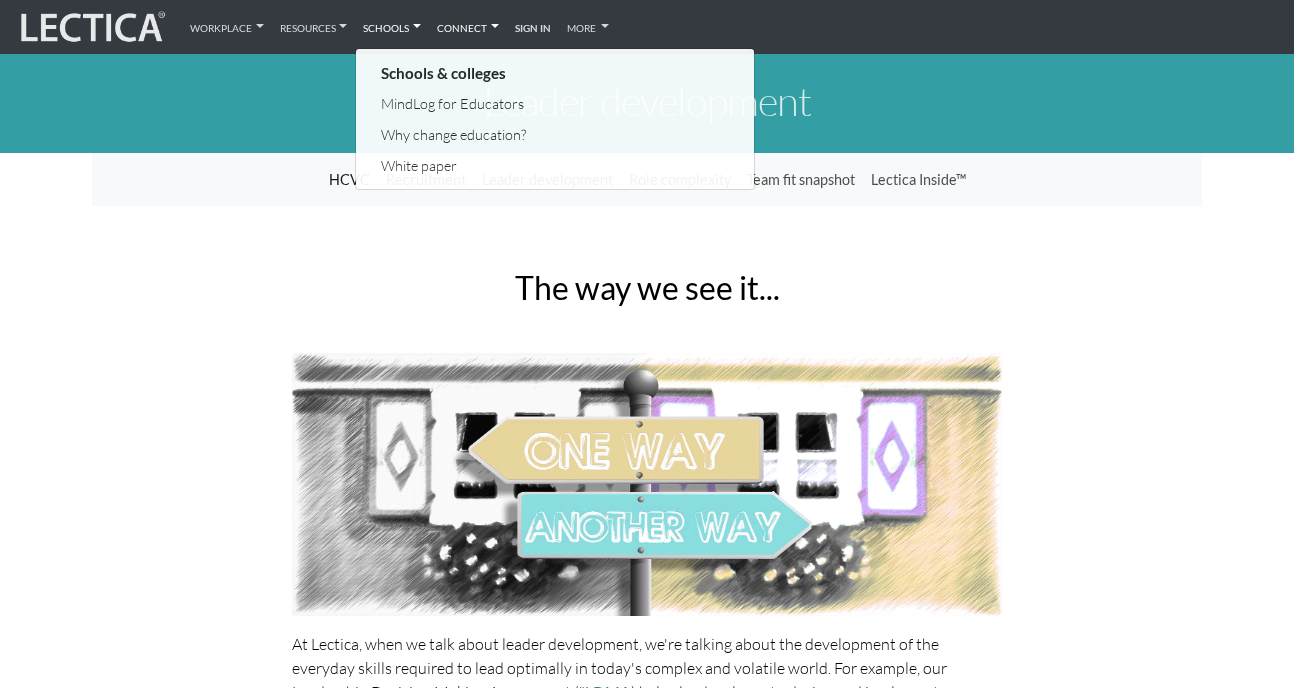 click on "Connect" at bounding box center (468, 27) 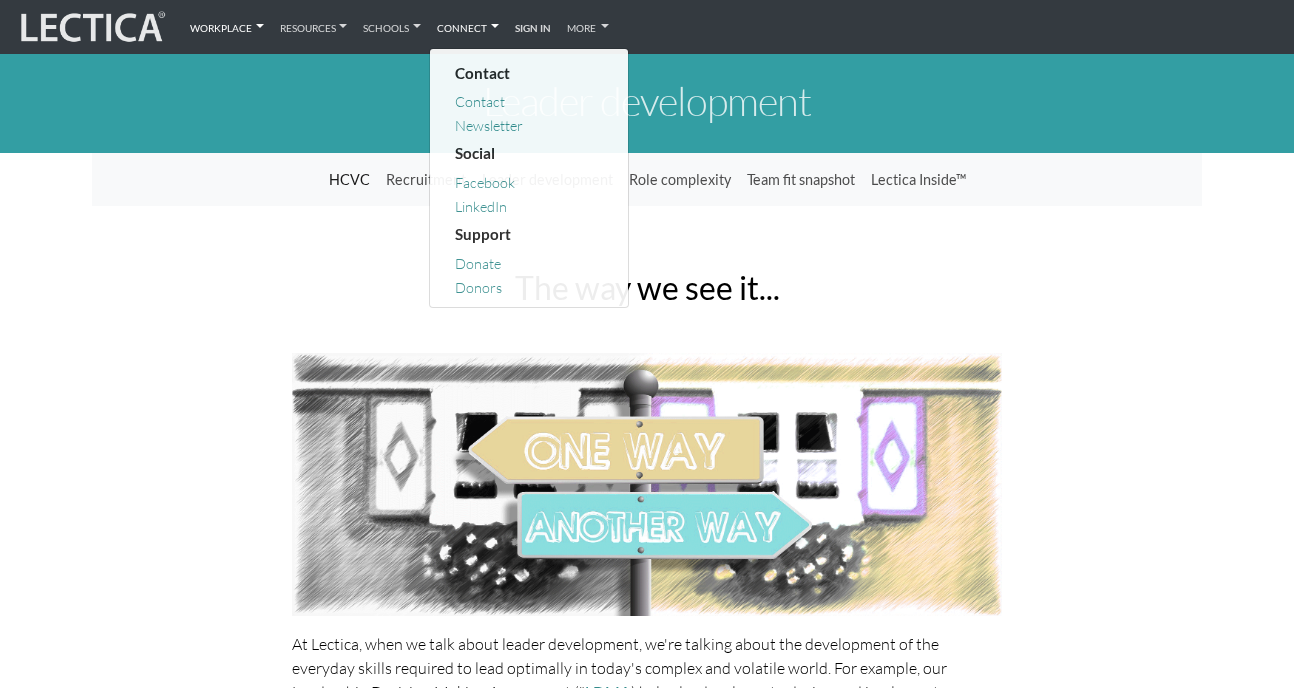 click on "Workplace" at bounding box center (227, 27) 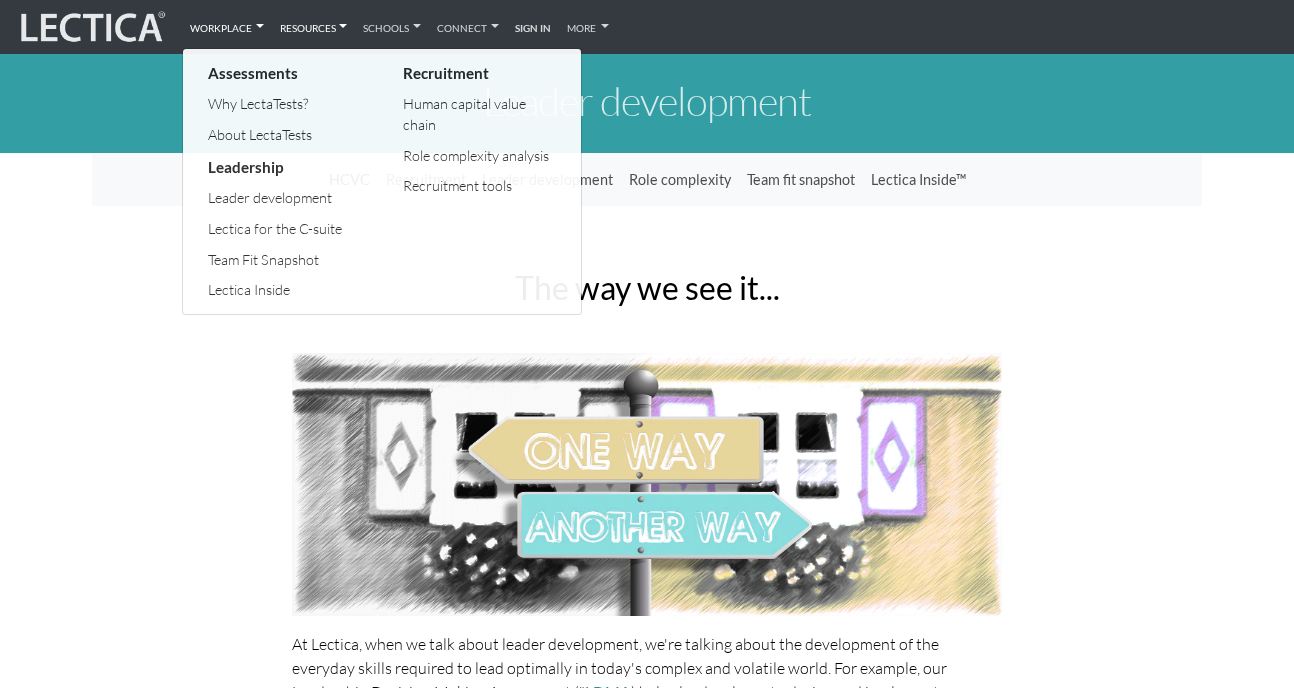 click on "Resources" at bounding box center (314, 27) 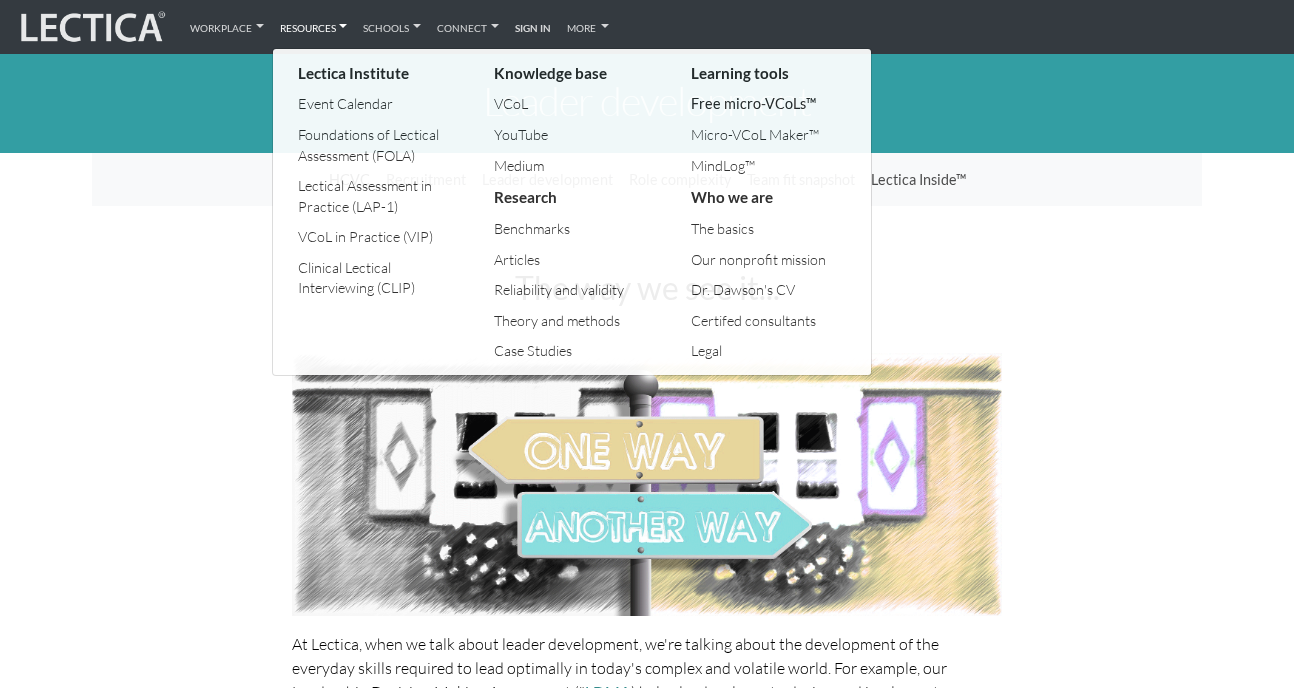 click on "Free micro-VCoLs™" at bounding box center (769, 104) 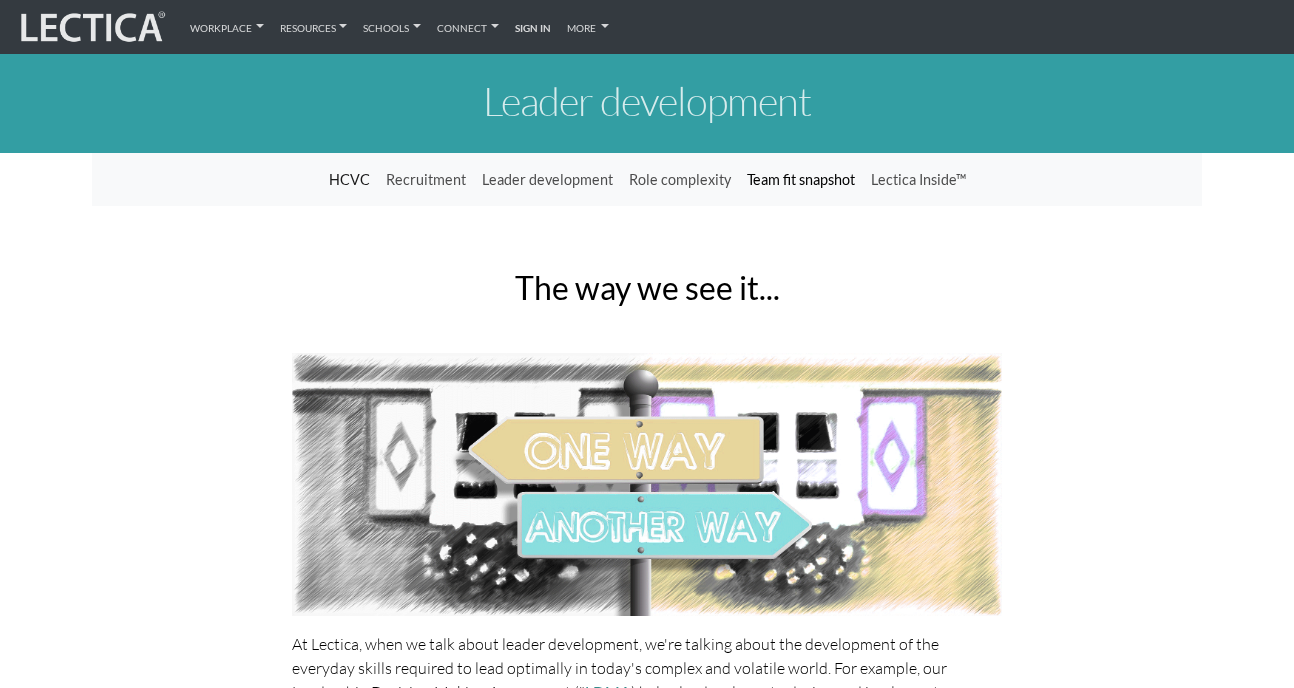 click on "Team fit snapshot" at bounding box center (801, 180) 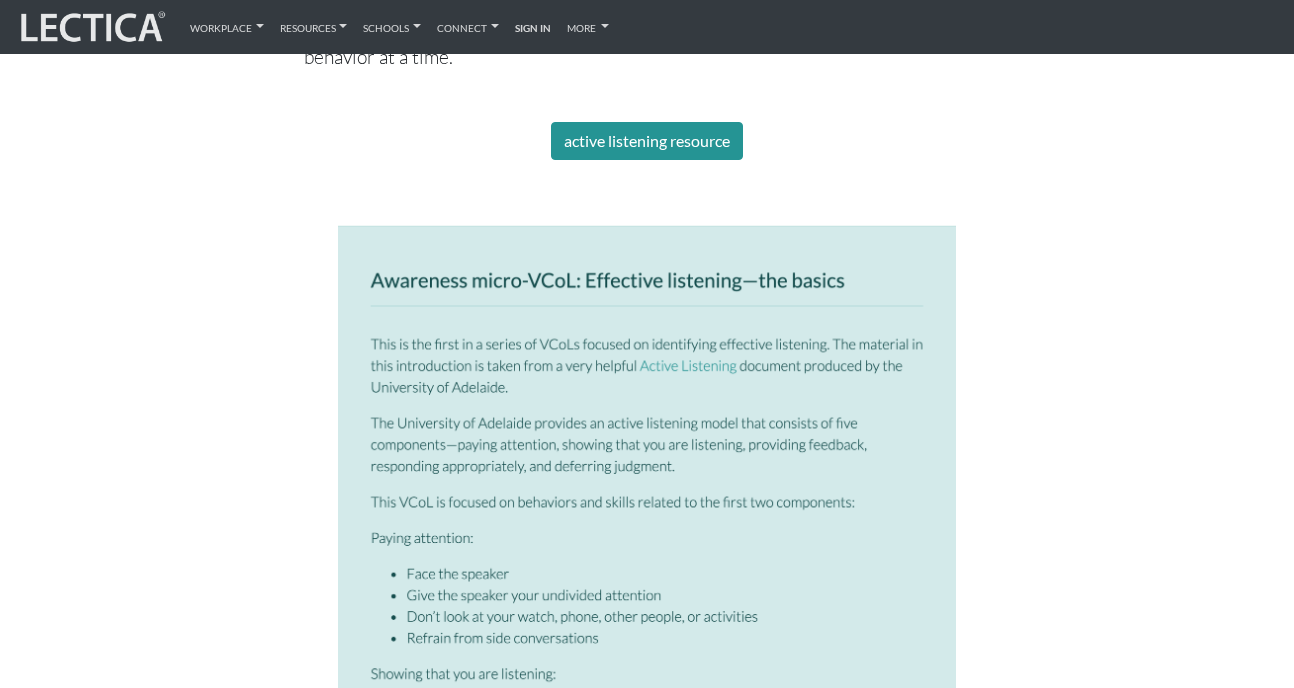scroll, scrollTop: 2432, scrollLeft: 0, axis: vertical 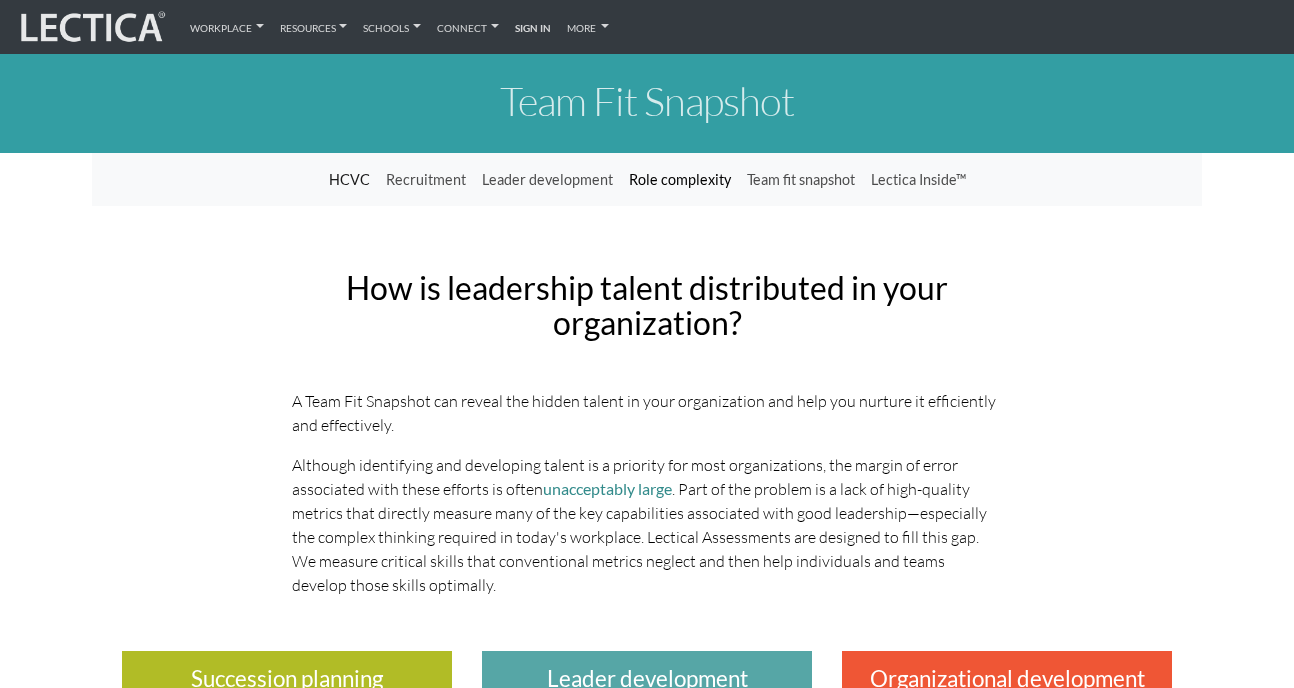 click on "Role complexity" at bounding box center (680, 180) 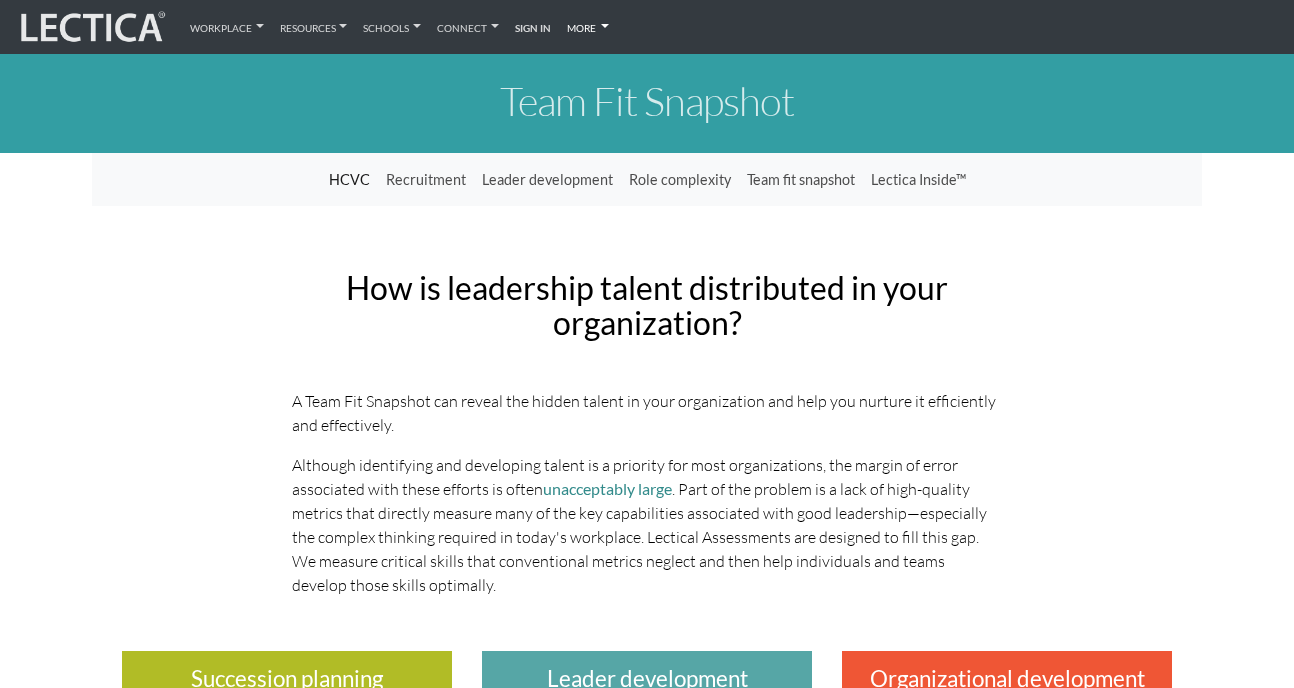 click on "More" at bounding box center [588, 27] 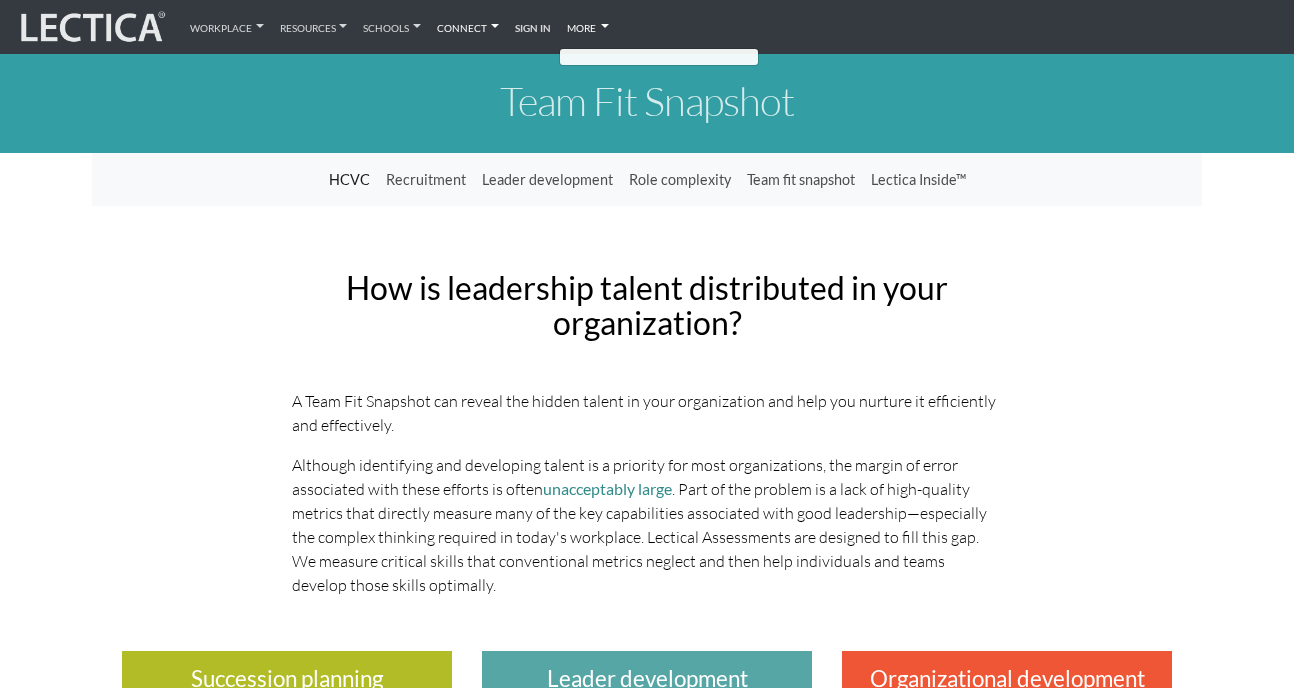 click on "Connect" at bounding box center (468, 27) 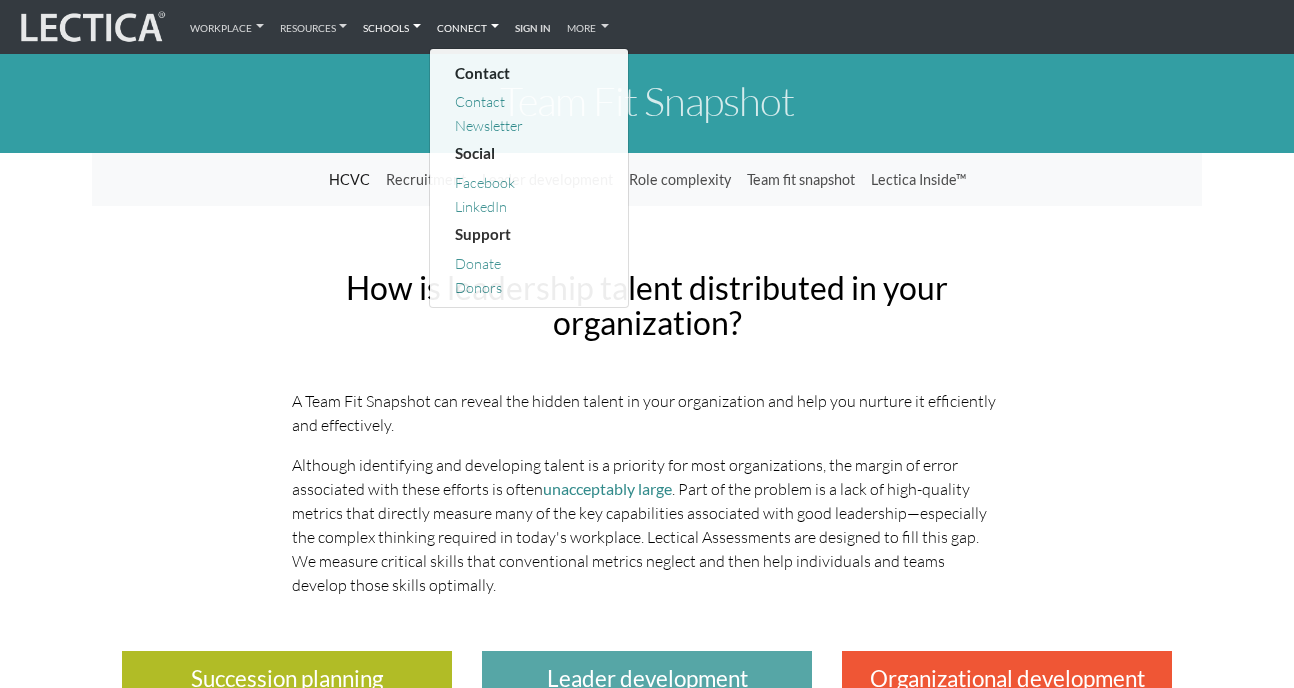 click on "Schools" at bounding box center [392, 27] 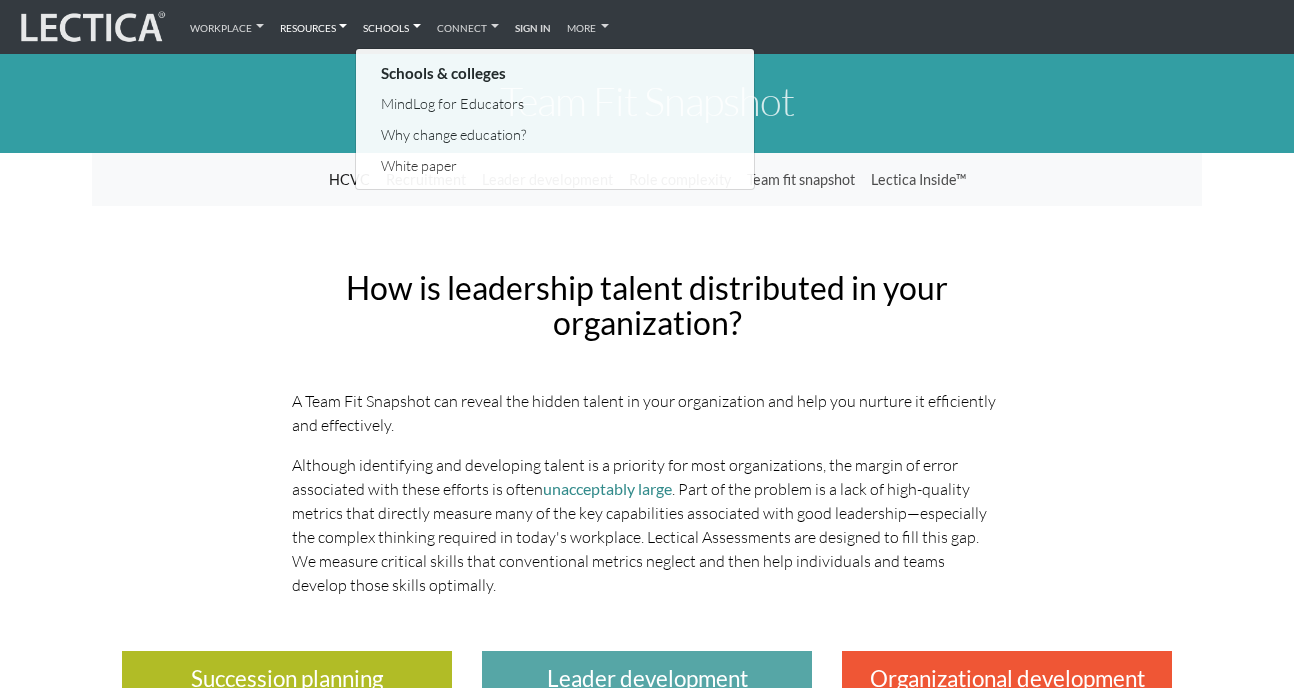 click on "Resources" at bounding box center [314, 27] 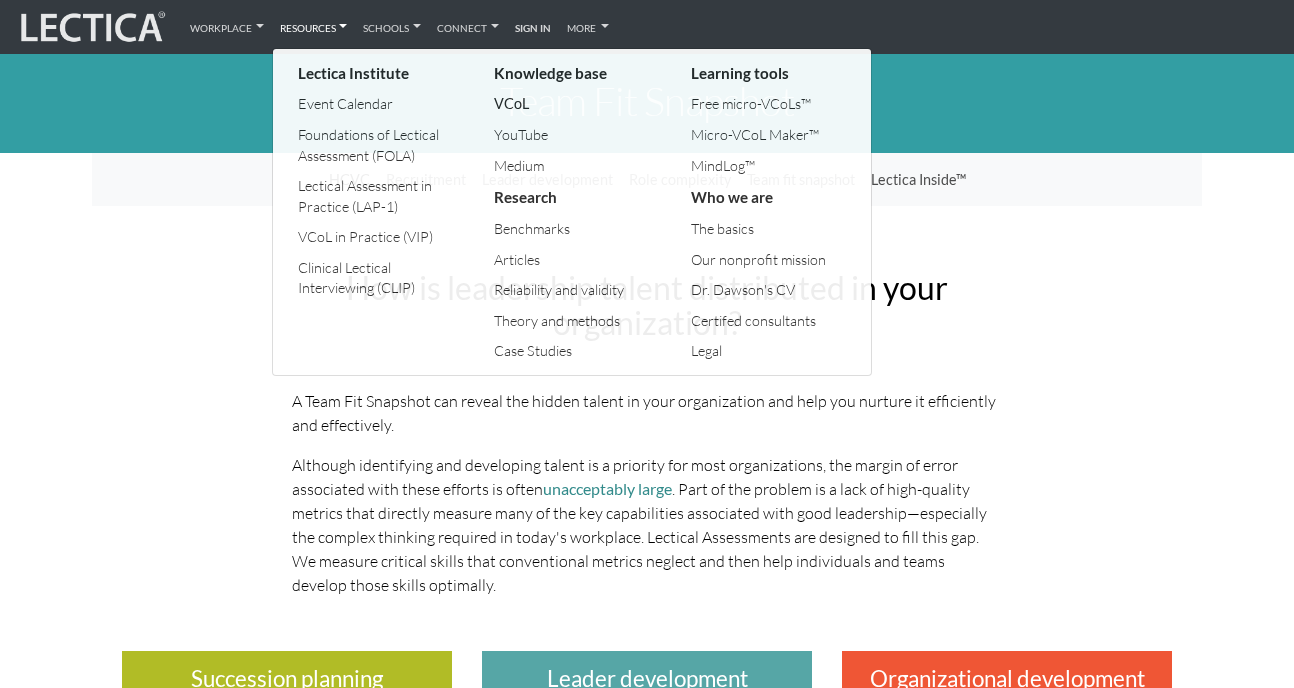 click on "VCoL" at bounding box center [572, 104] 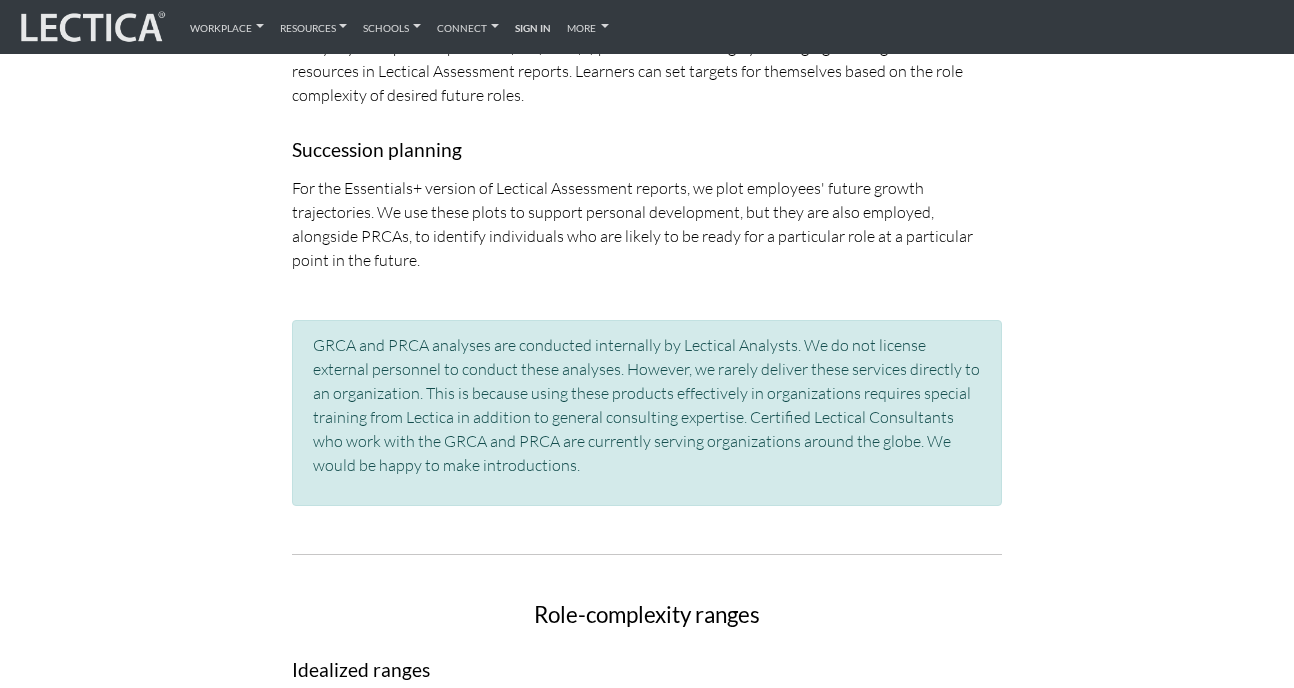 scroll, scrollTop: 2759, scrollLeft: 0, axis: vertical 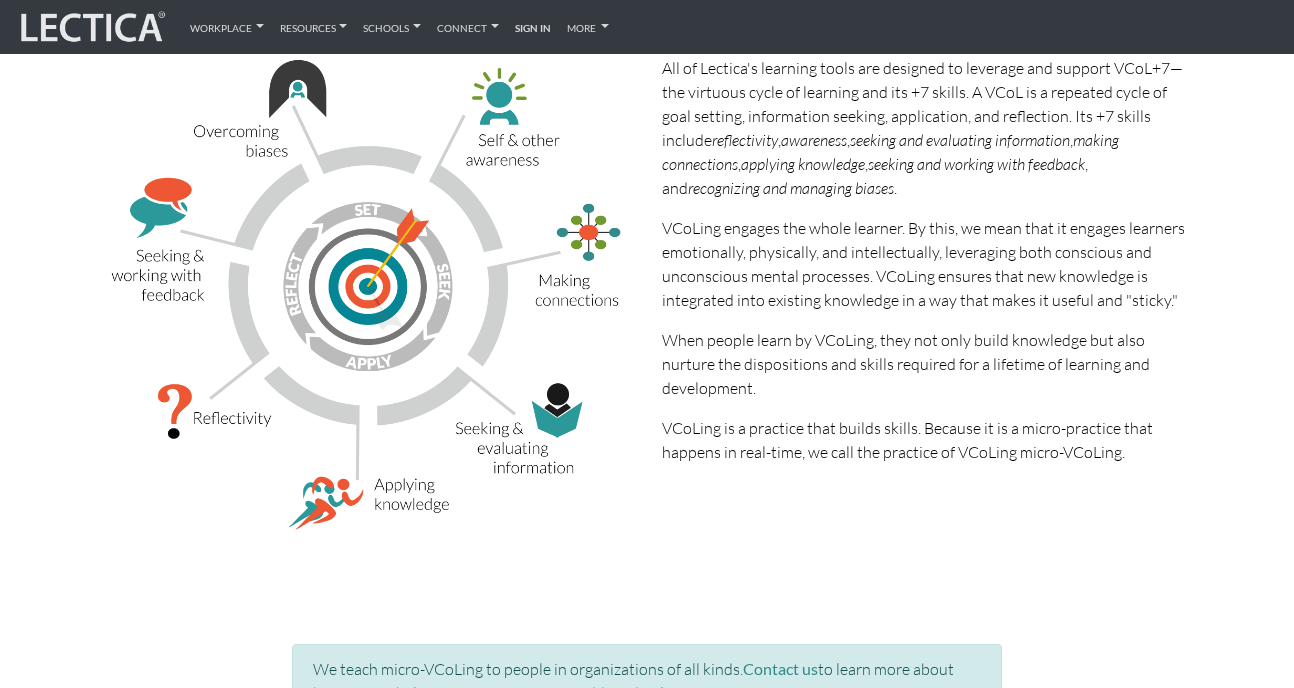 click on "All of Lectica's learning tools are designed to leverage and support VCoL+7—the virtuous cycle of learning and its +7 skills. A VCoL is a repeated cycle of goal setting, information seeking, application, and reflection. Its +7 skills include  reflectivity ,  awareness ,  seeking and evaluating information ,  making connections ,  applying knowledge ,  seeking and working with feedback , and  recognizing and managing biases . VCoLing engages the whole learner. By this, we mean that it engages learners emotionally, physically, and intellectually, leveraging both conscious and unconscious mental processes. VCoLing ensures that new knowledge is integrated into existing knowledge in a way that makes it useful and "sticky." When people learn by VCoLing, they not only build knowledge but also nurture the dispositions and skills required for a lifetime of learning and development." at bounding box center (924, 302) 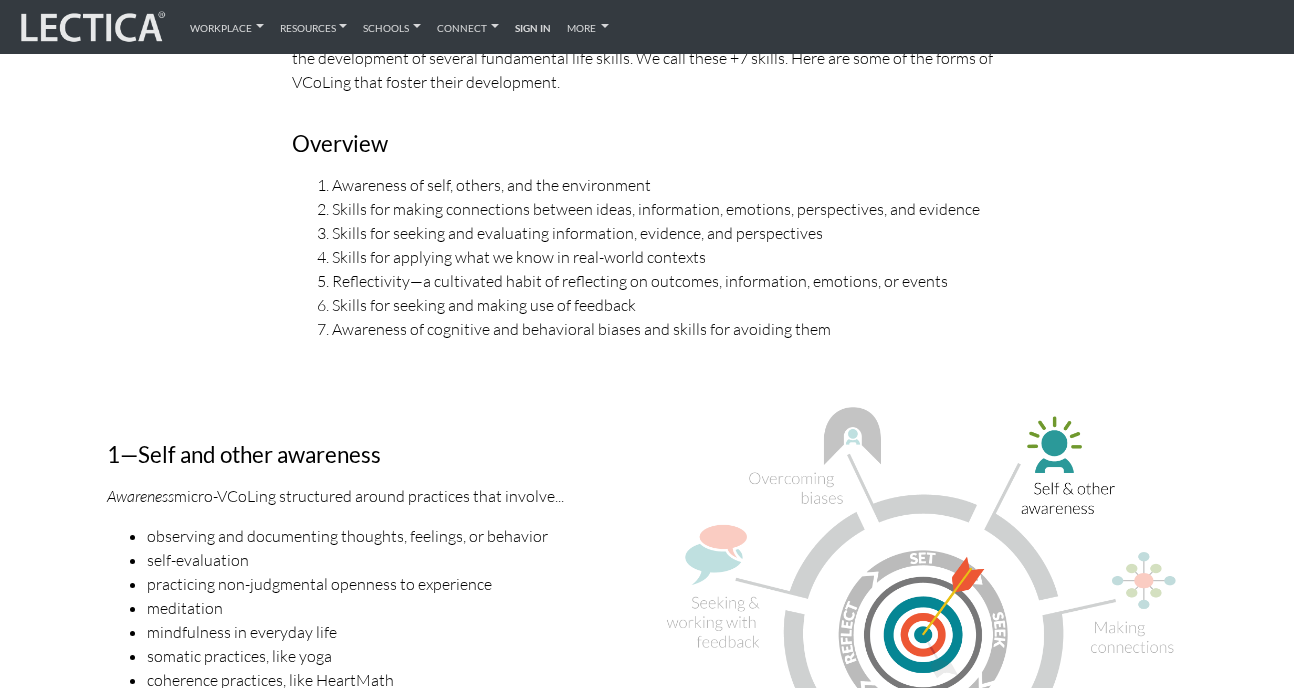 scroll, scrollTop: 1683, scrollLeft: 0, axis: vertical 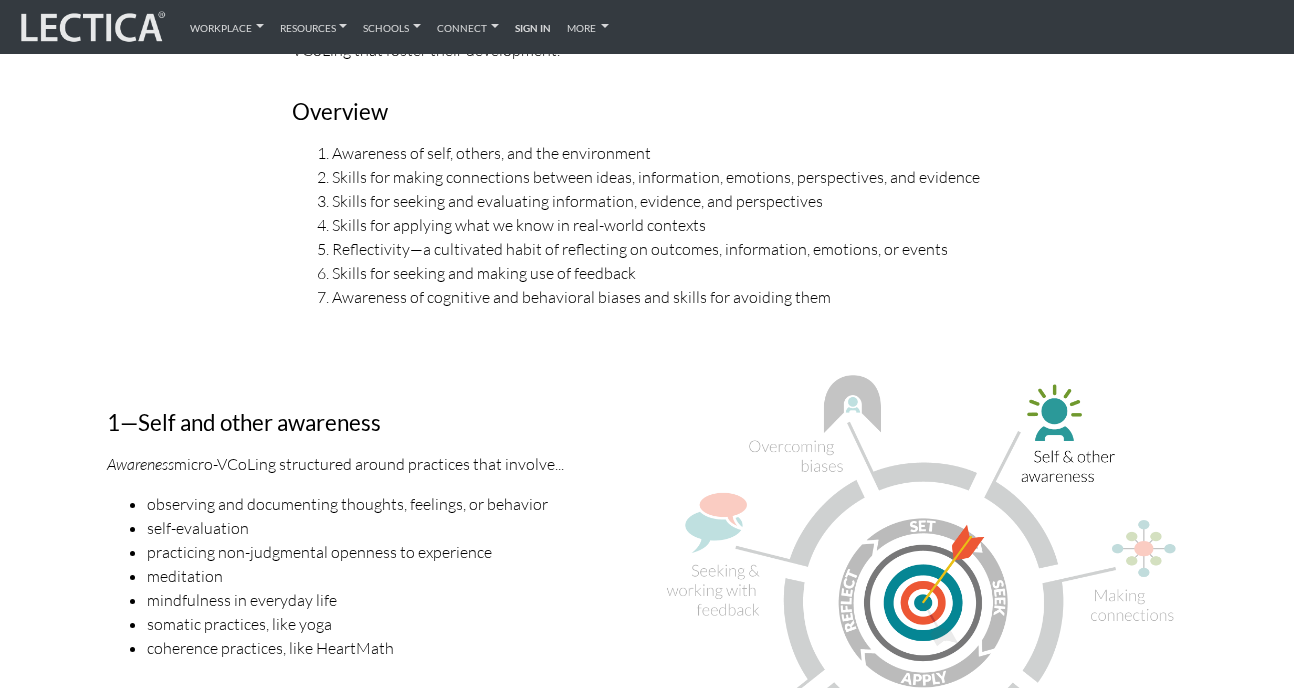 drag, startPoint x: 825, startPoint y: 284, endPoint x: 649, endPoint y: 238, distance: 181.91206 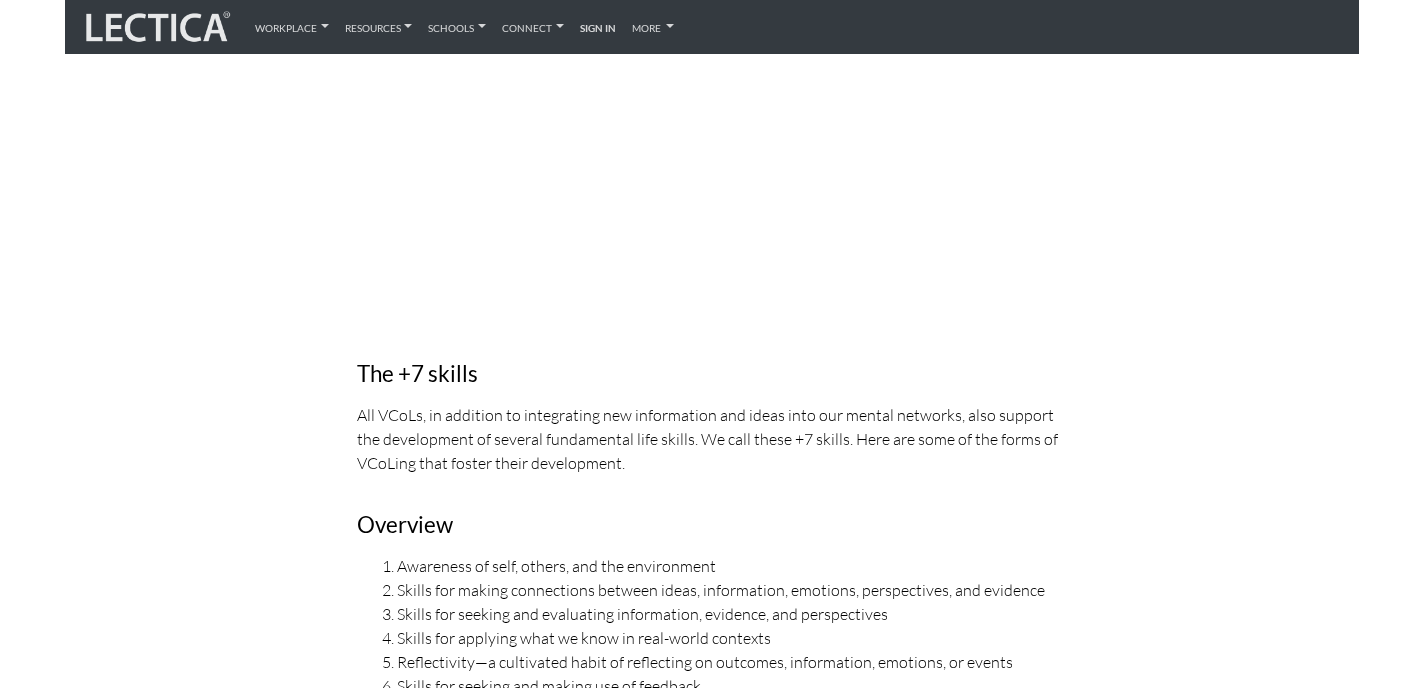 scroll, scrollTop: 844, scrollLeft: 0, axis: vertical 